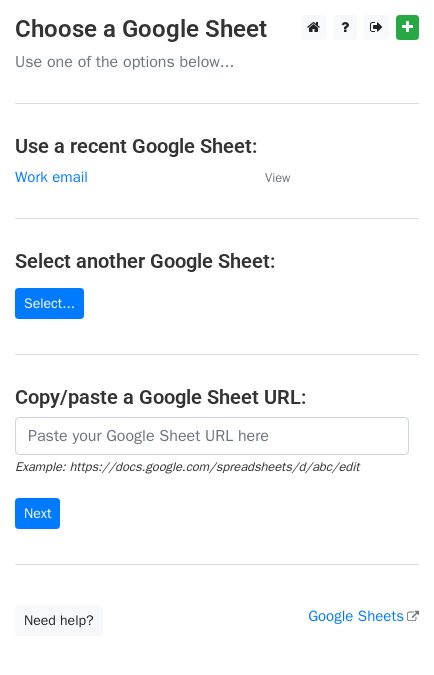 scroll, scrollTop: 0, scrollLeft: 0, axis: both 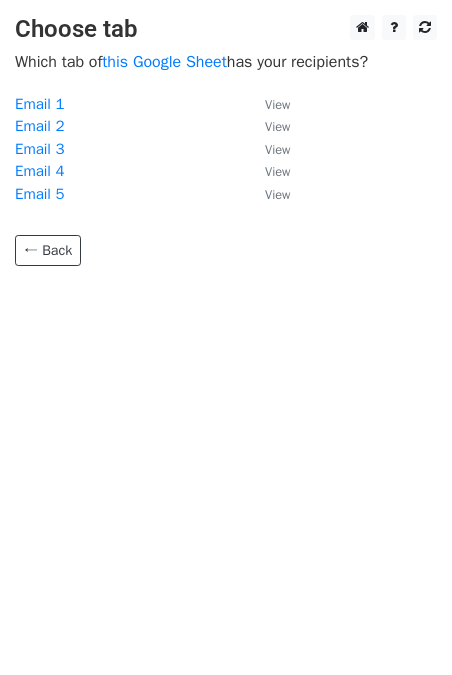 click on "Email 1" at bounding box center (39, 104) 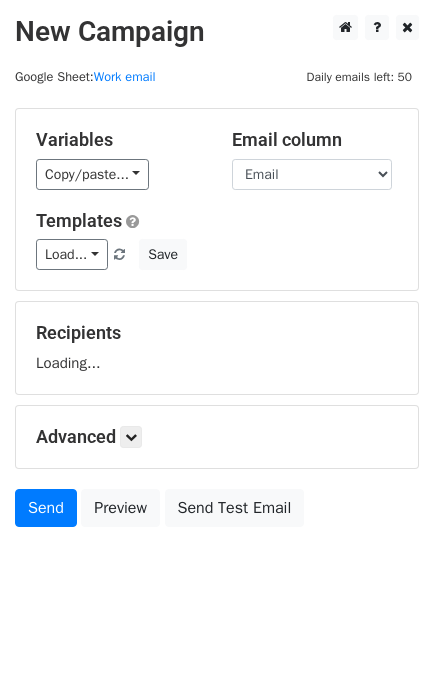 scroll, scrollTop: 0, scrollLeft: 0, axis: both 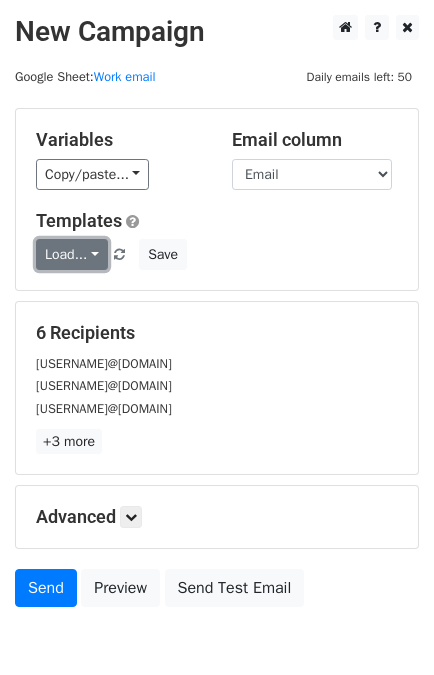 click on "Load..." at bounding box center [72, 254] 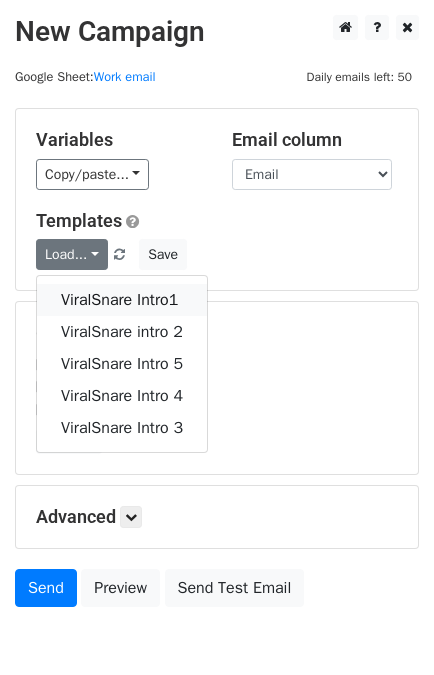 click on "ViralSnare Intro1" at bounding box center (122, 300) 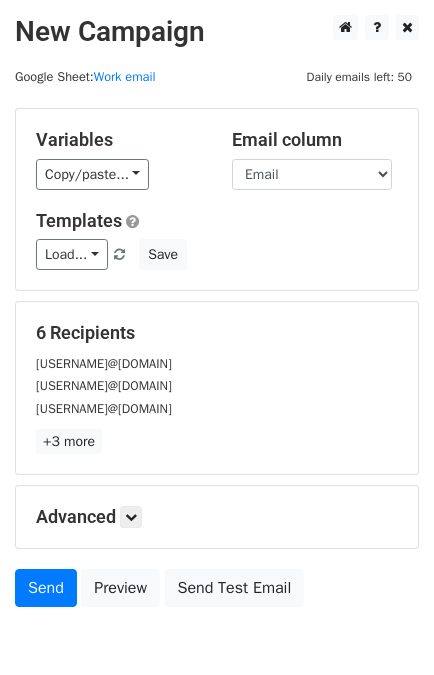 scroll, scrollTop: 98, scrollLeft: 0, axis: vertical 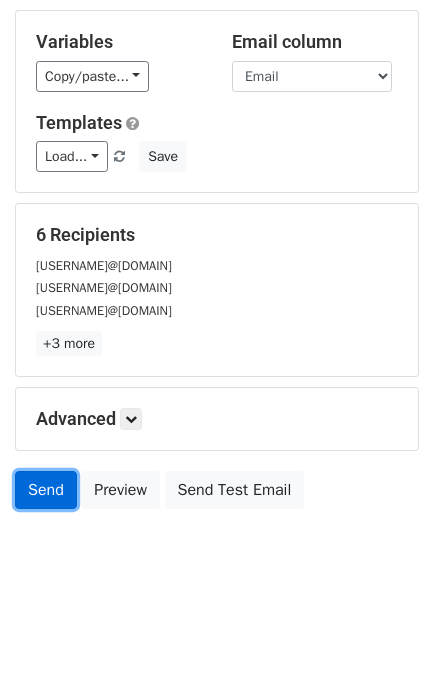 click on "Send" at bounding box center (46, 490) 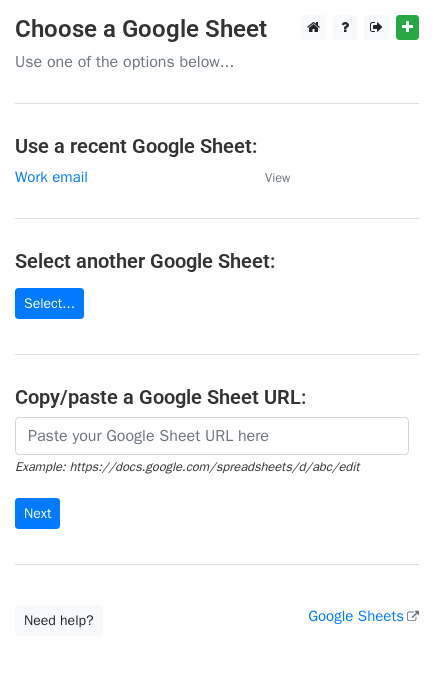 scroll, scrollTop: 0, scrollLeft: 0, axis: both 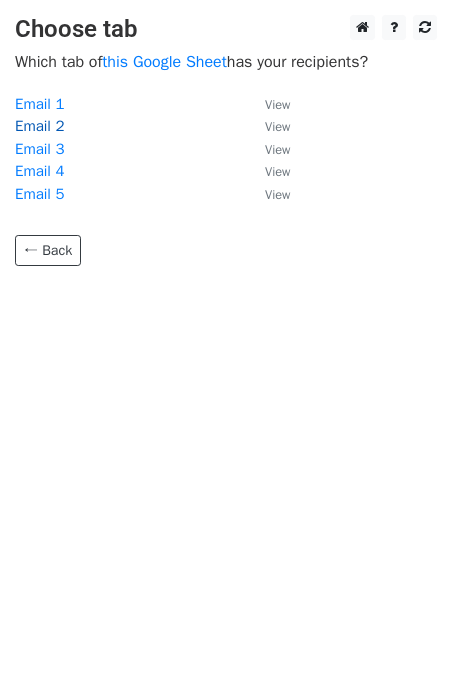 click on "Email 2" at bounding box center (39, 126) 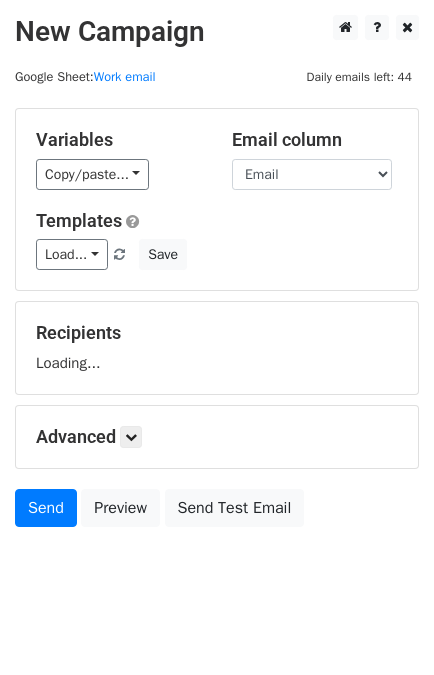 scroll, scrollTop: 0, scrollLeft: 0, axis: both 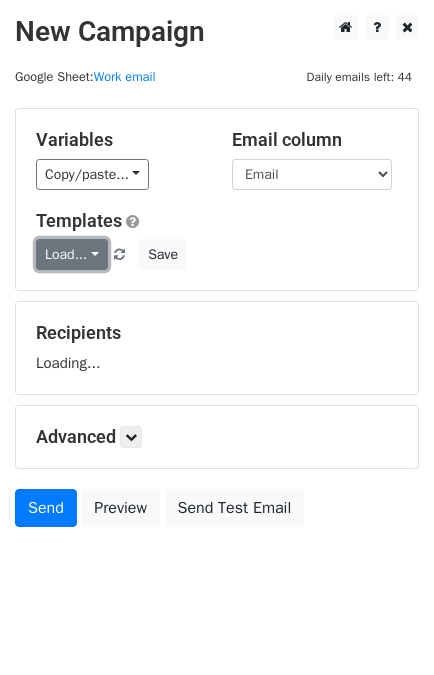 click on "Load..." at bounding box center (72, 254) 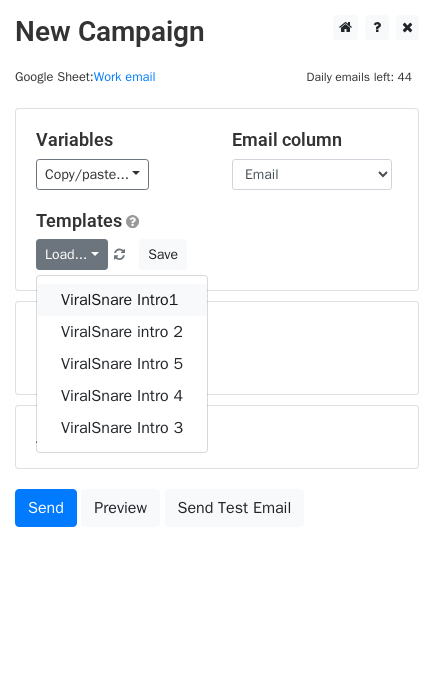 click on "ViralSnare Intro1" at bounding box center (122, 300) 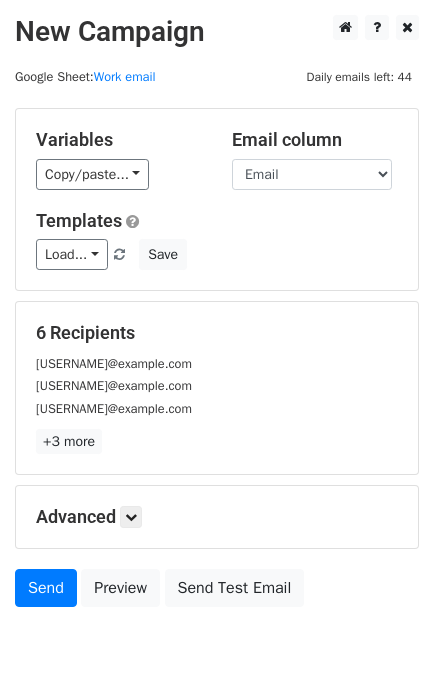 scroll, scrollTop: 98, scrollLeft: 0, axis: vertical 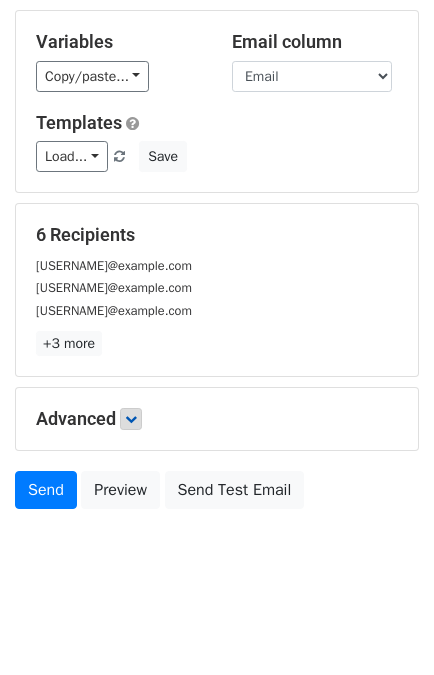 click at bounding box center (131, 419) 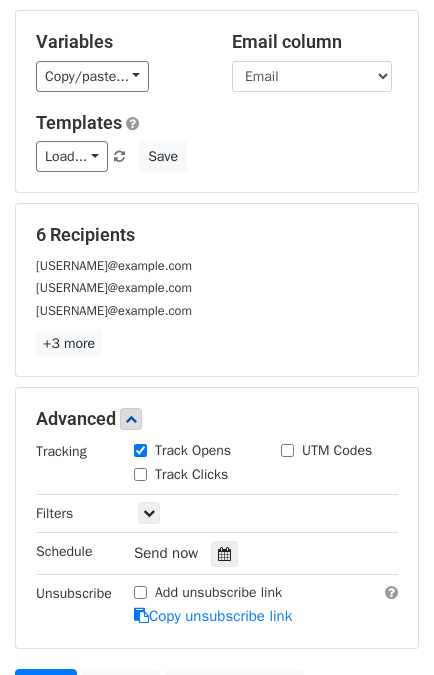 scroll, scrollTop: 248, scrollLeft: 0, axis: vertical 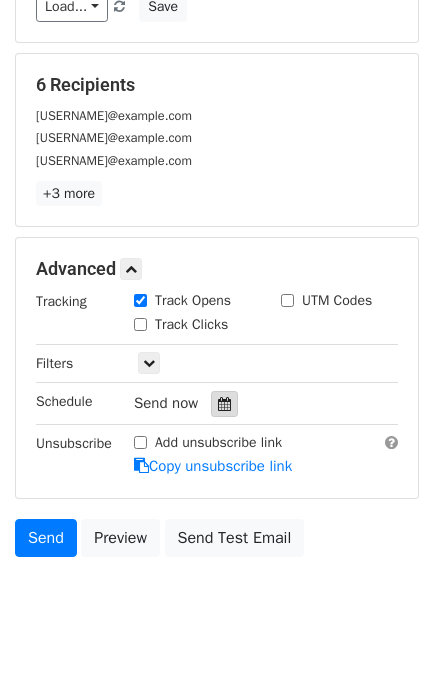 click at bounding box center (224, 404) 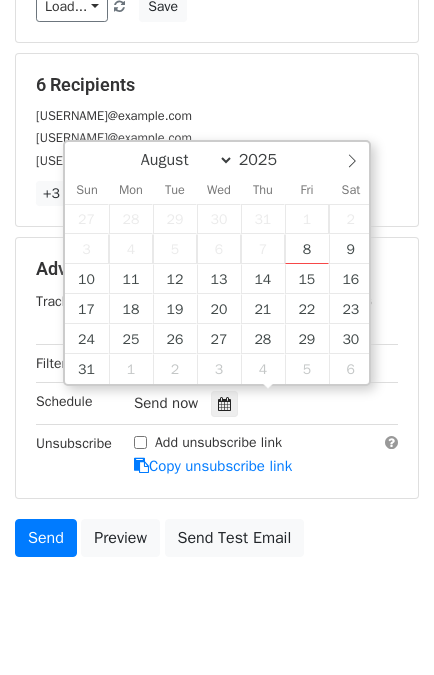 click on "2" at bounding box center (351, 219) 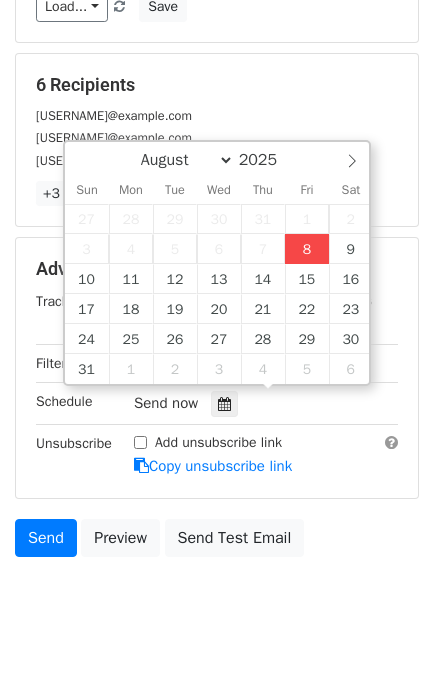 type on "2025-08-08 16:40" 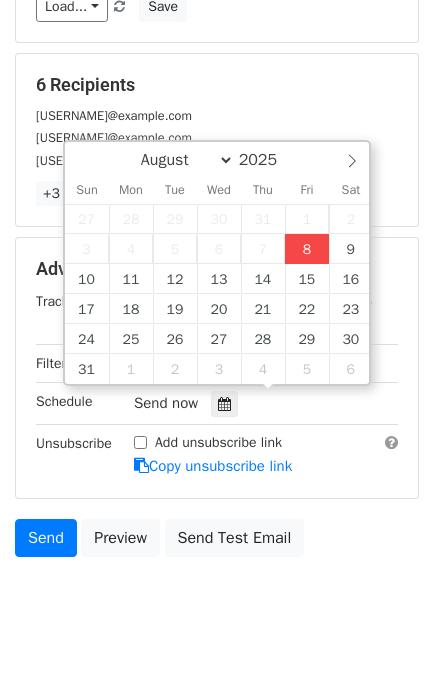 type on "04" 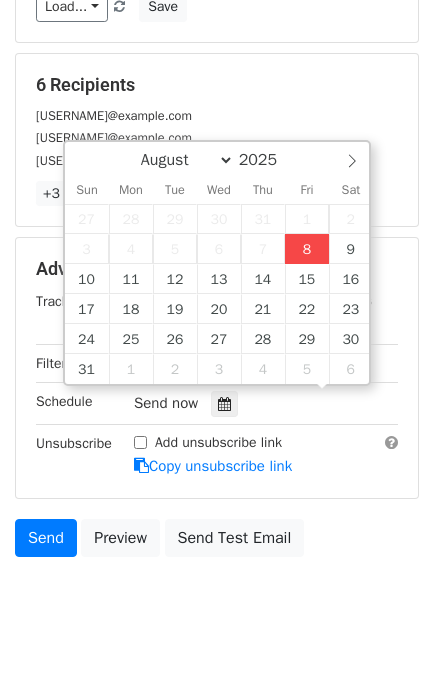 scroll, scrollTop: 0, scrollLeft: 0, axis: both 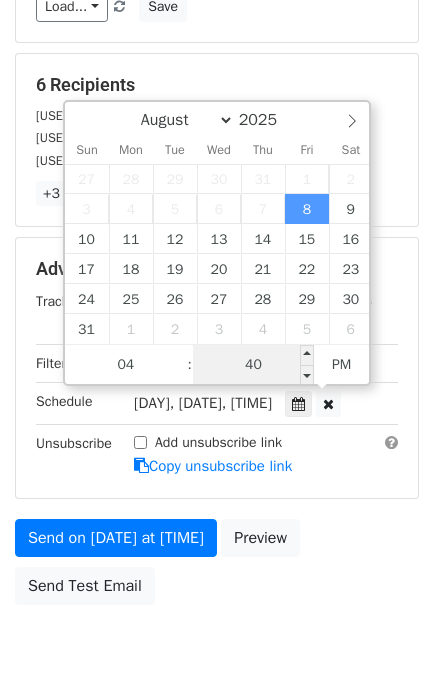 click on "40" at bounding box center (254, 365) 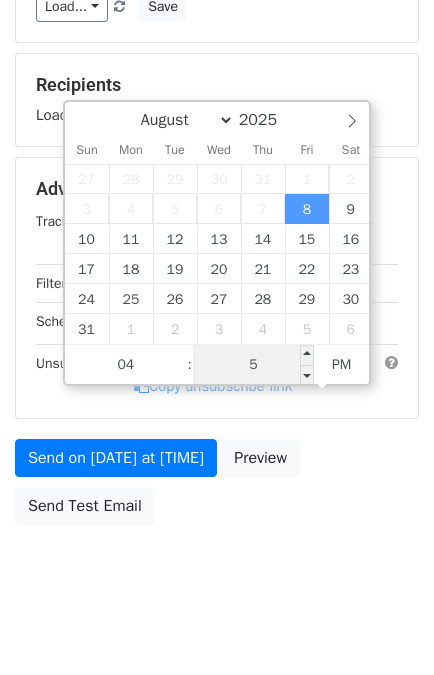 type on "50" 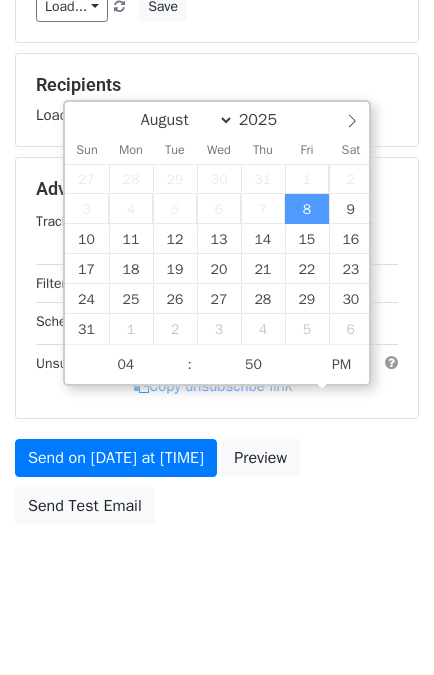 type on "2025-08-08 16:50" 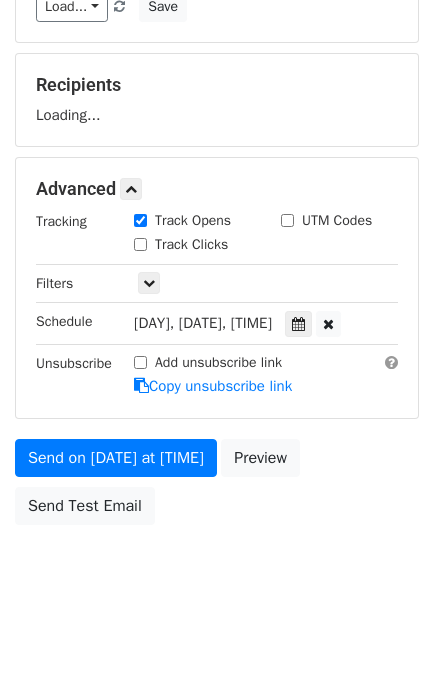 click on "Send on Aug 8 at 4:40pm
Preview
Send Test Email" at bounding box center (217, 487) 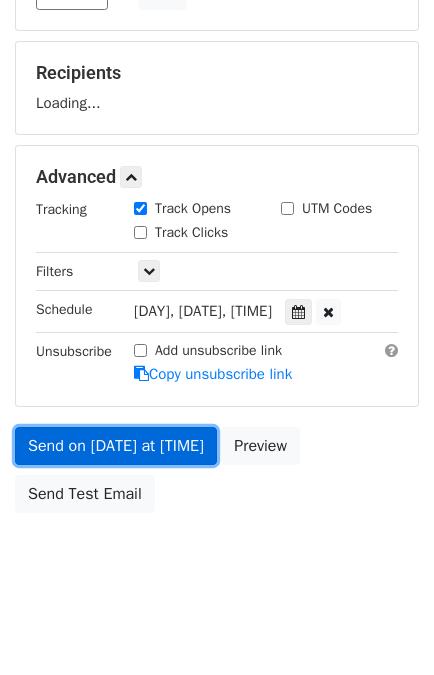 click on "Send on Aug 8 at 4:50pm" at bounding box center [116, 446] 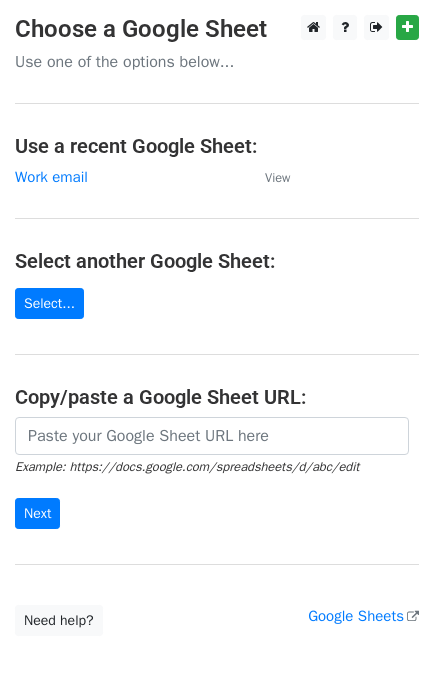 scroll, scrollTop: 0, scrollLeft: 0, axis: both 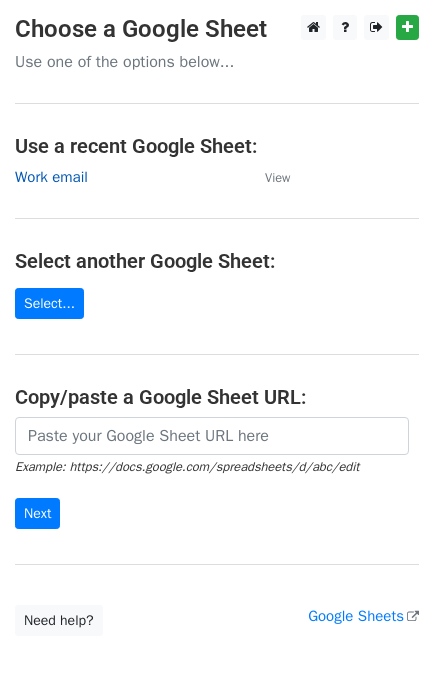 click on "Work email" at bounding box center [51, 177] 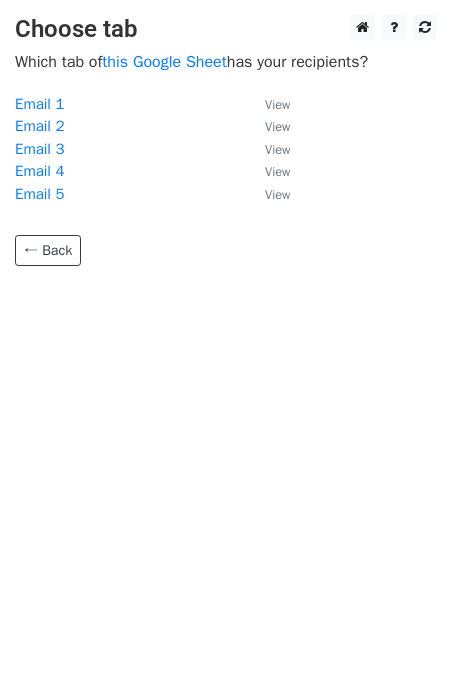 scroll, scrollTop: 0, scrollLeft: 0, axis: both 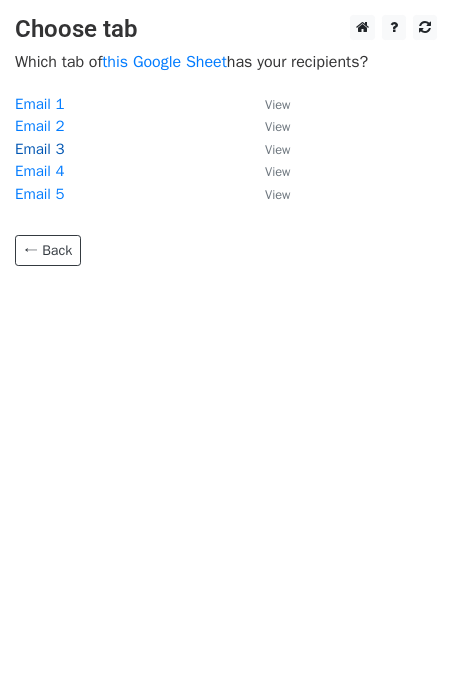 click on "Email 3" at bounding box center (39, 149) 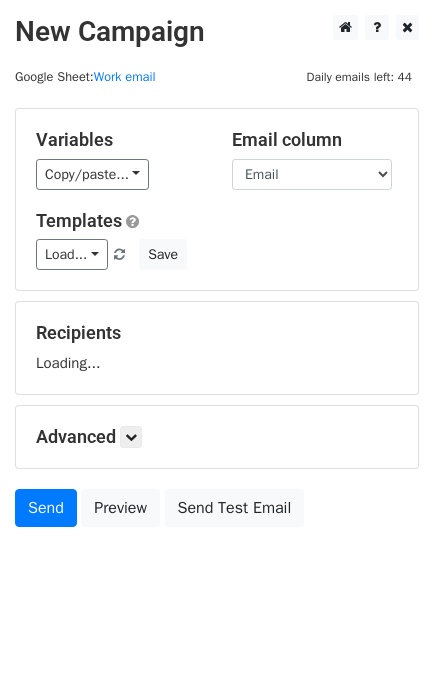 scroll, scrollTop: 0, scrollLeft: 0, axis: both 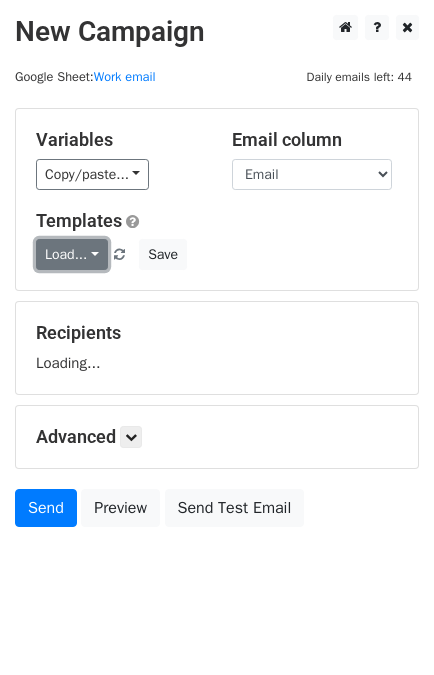 click on "Load..." at bounding box center [72, 254] 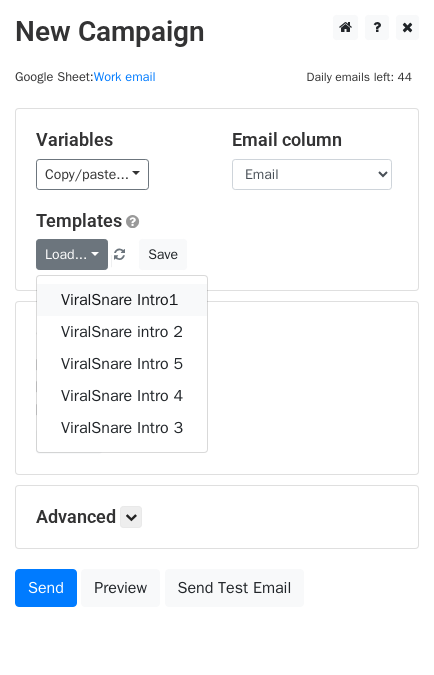 click on "ViralSnare Intro1" at bounding box center [122, 300] 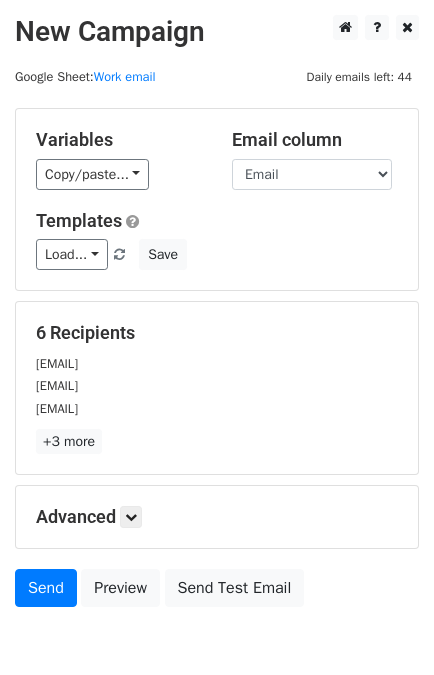 scroll, scrollTop: 98, scrollLeft: 0, axis: vertical 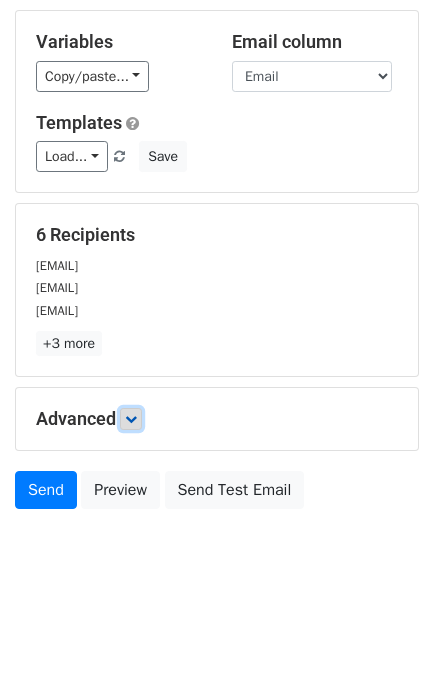click at bounding box center [131, 419] 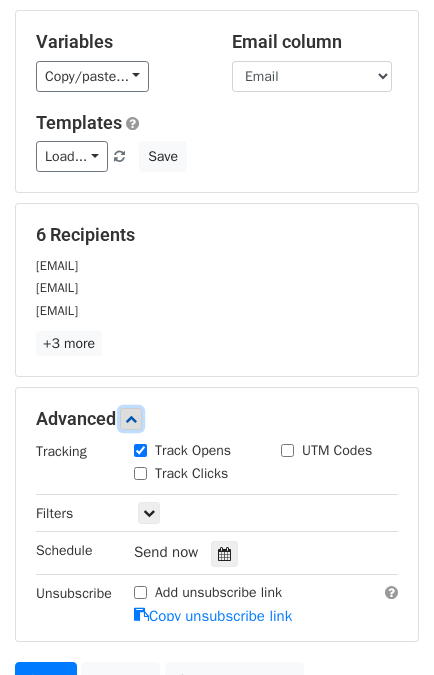 scroll, scrollTop: 228, scrollLeft: 0, axis: vertical 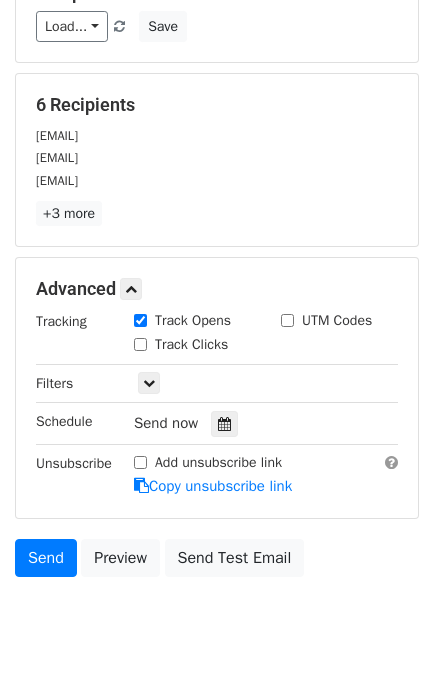 click on "Tracking
Track Opens
UTM Codes
Track Clicks
Filters
Only include spreadsheet rows that match the following filters:
Schedule
Send now
Unsubscribe
Add unsubscribe link
Copy unsubscribe link" at bounding box center [217, 404] 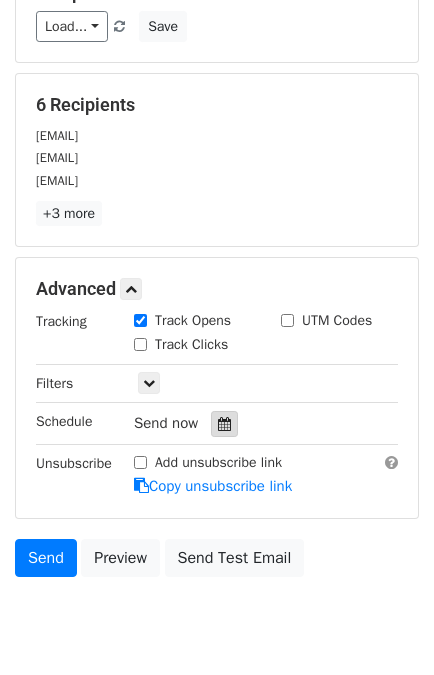 click at bounding box center [224, 424] 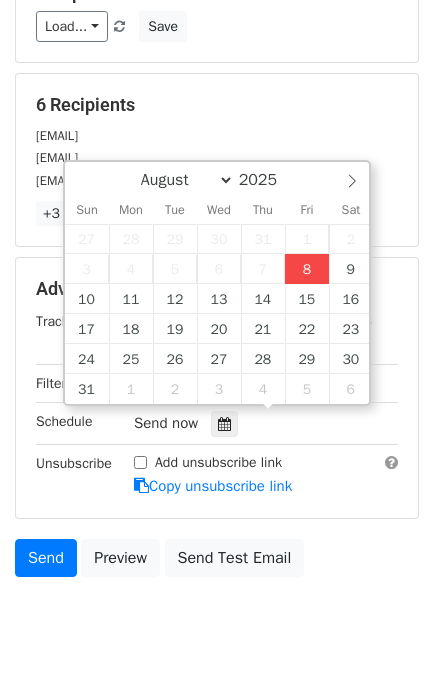 type on "[DATE] [TIME]" 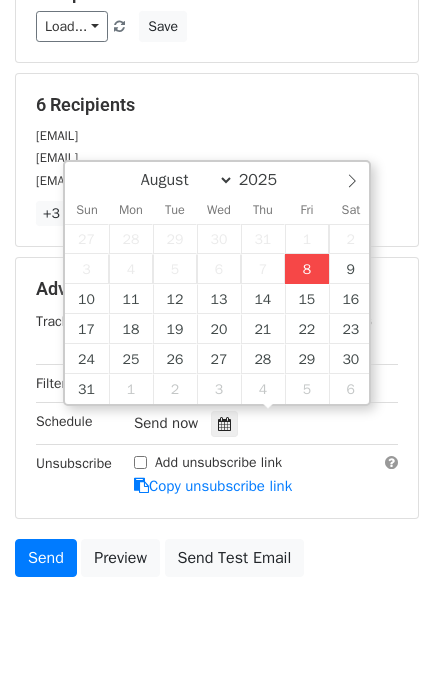 type on "04" 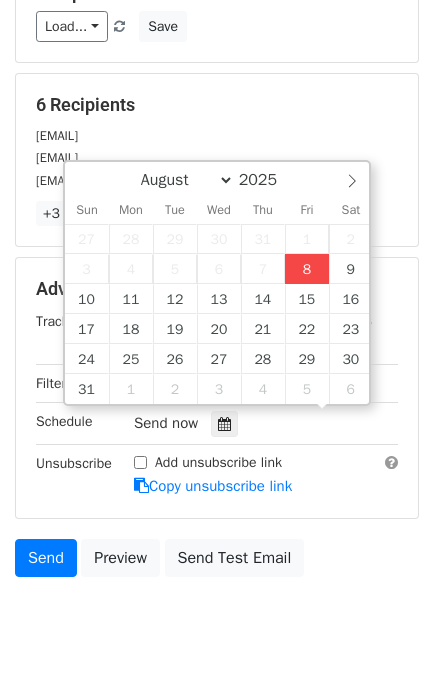 scroll, scrollTop: 0, scrollLeft: 0, axis: both 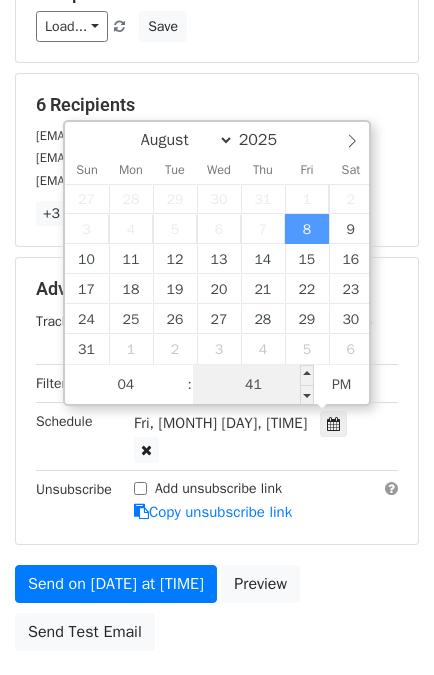 click on "41" at bounding box center (254, 385) 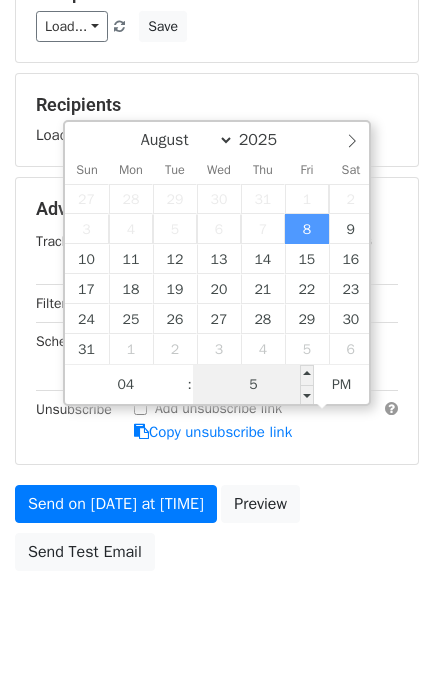 type on "59" 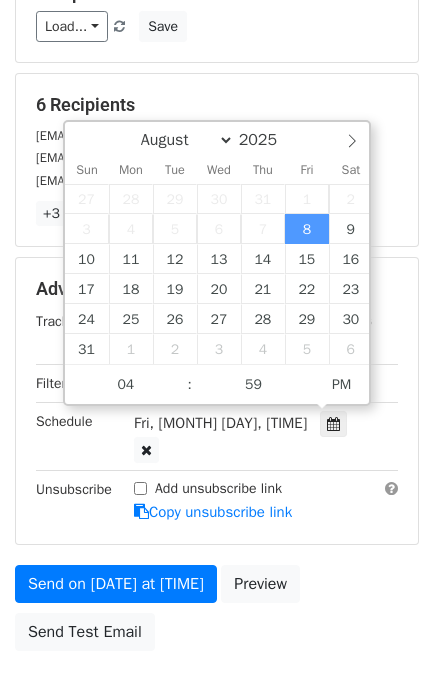 type on "[DATE] [TIME]" 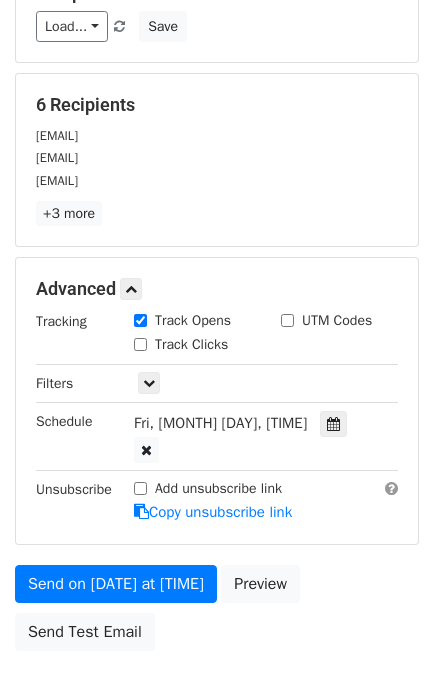 scroll, scrollTop: 340, scrollLeft: 0, axis: vertical 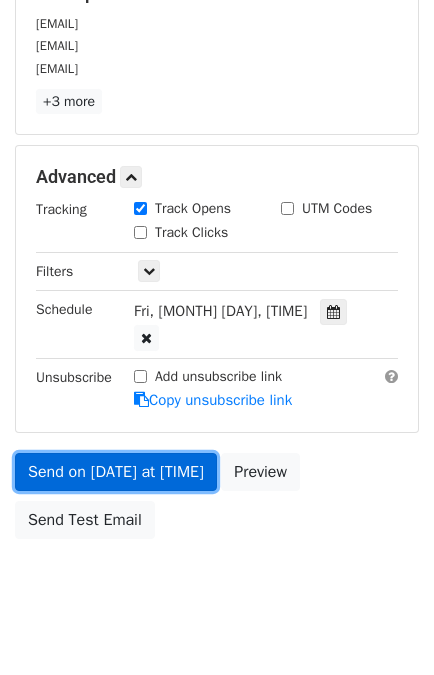 click on "Send on [DATE] at [TIME]" at bounding box center [116, 472] 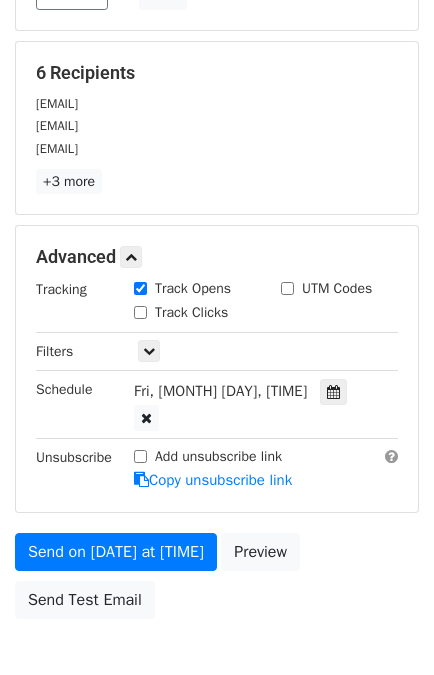 scroll, scrollTop: 340, scrollLeft: 0, axis: vertical 